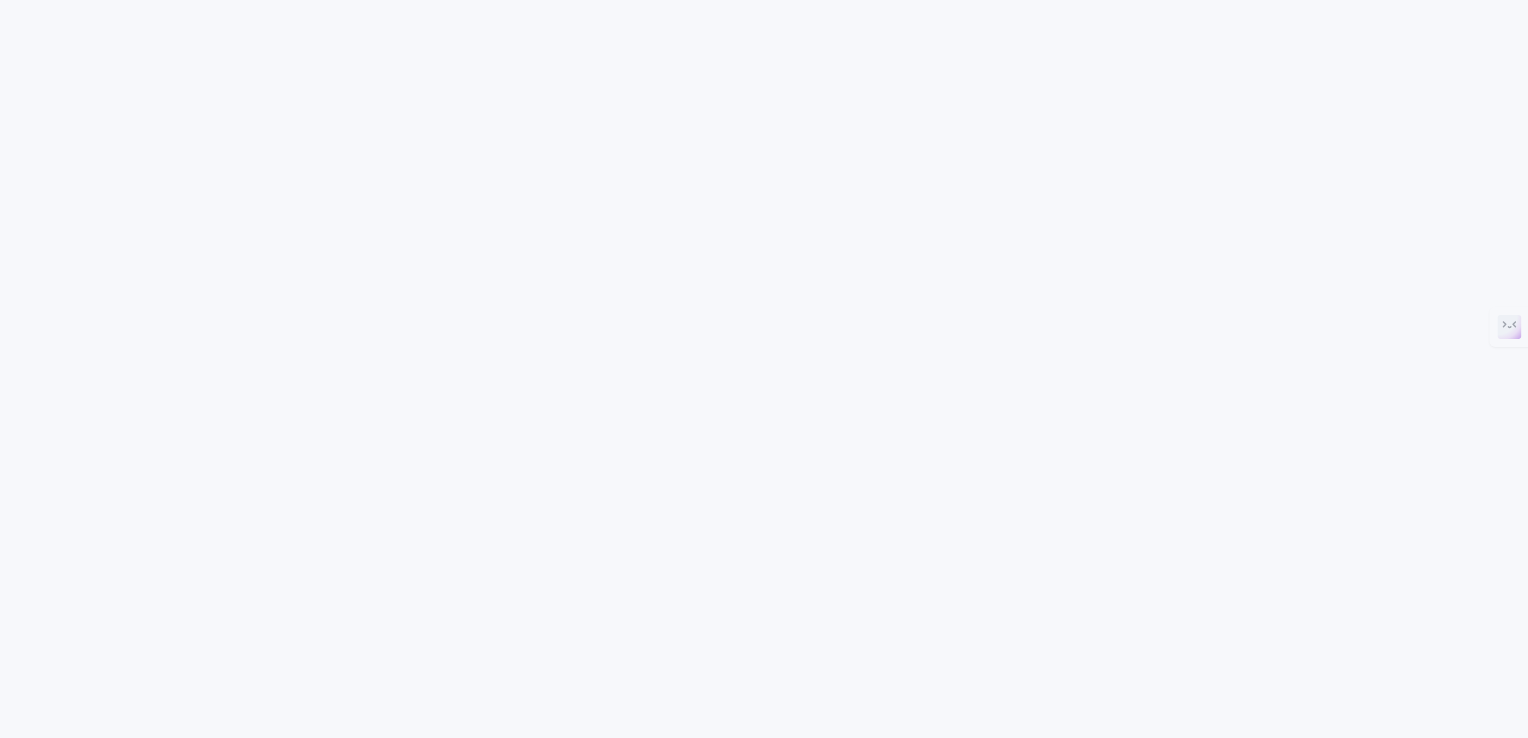 scroll, scrollTop: 0, scrollLeft: 0, axis: both 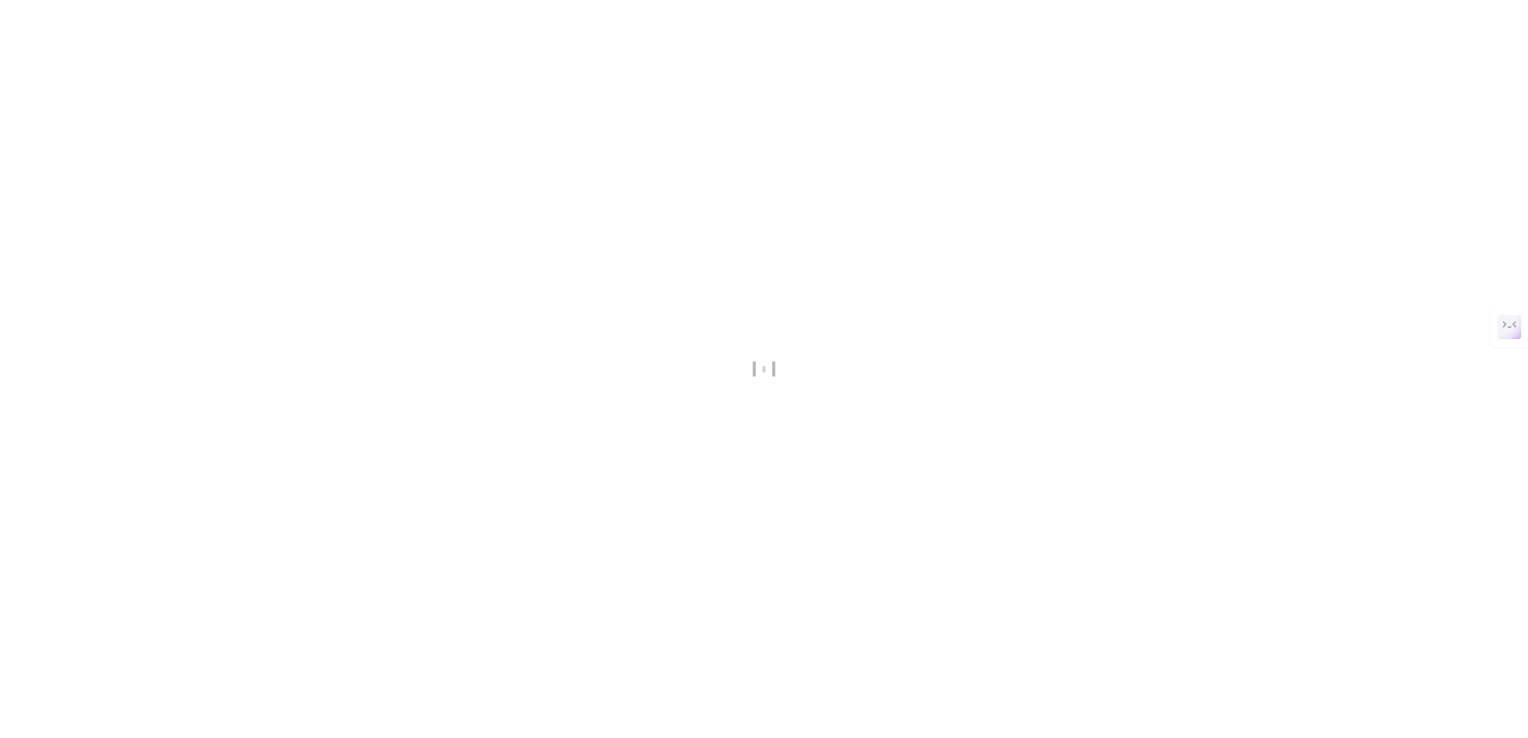 click at bounding box center [764, 369] 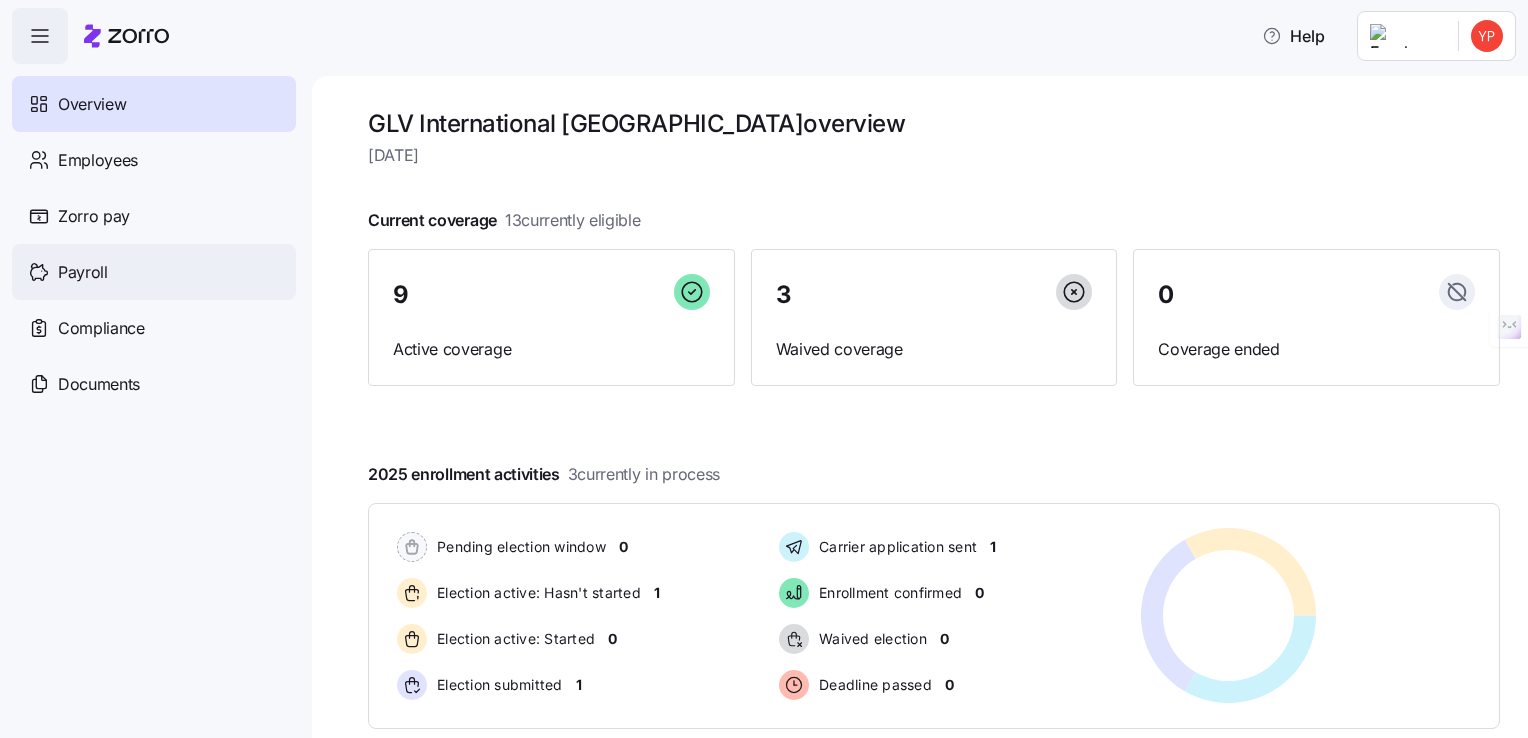 click on "Payroll" at bounding box center [83, 272] 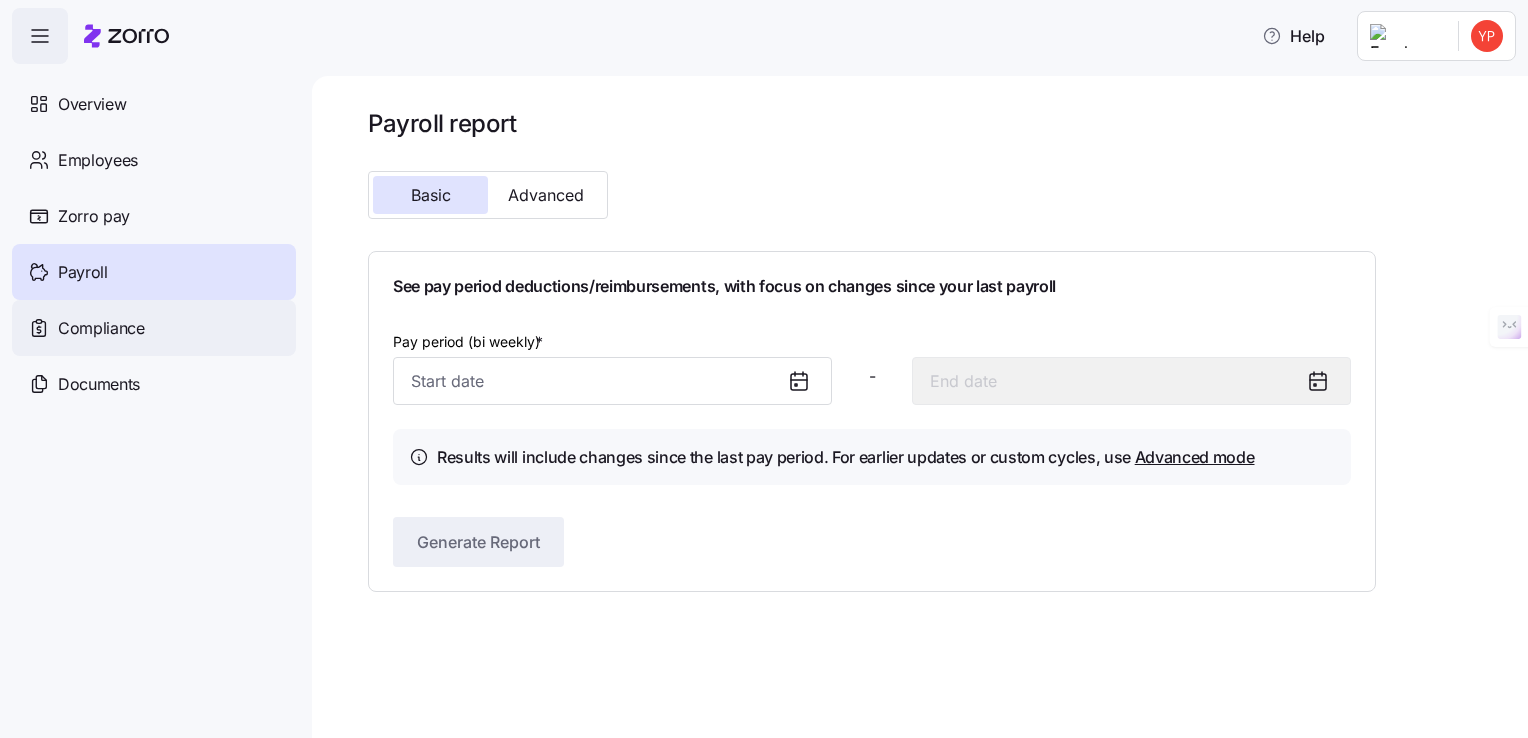 click on "Compliance" at bounding box center (101, 328) 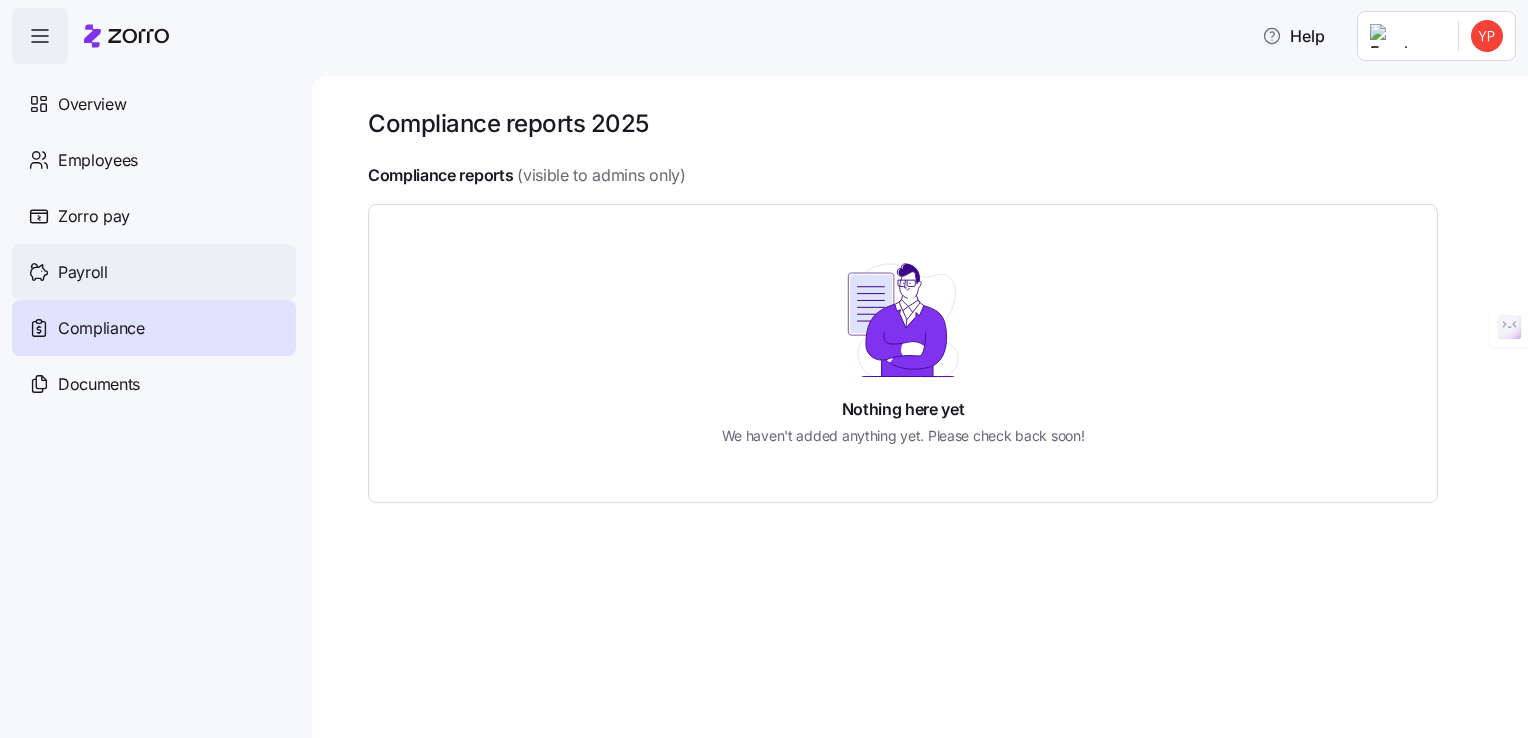 click on "Payroll" at bounding box center [154, 272] 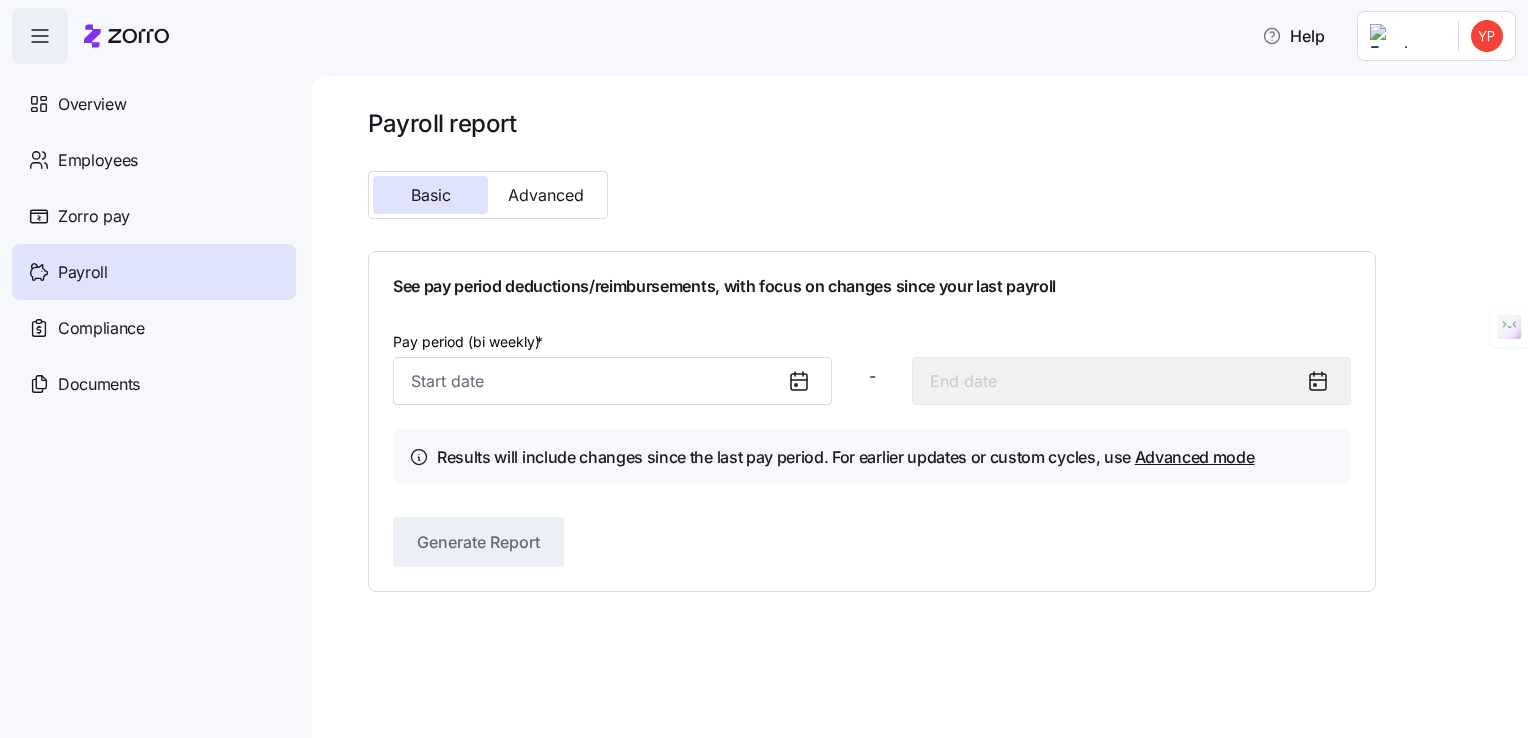 click at bounding box center (807, 381) 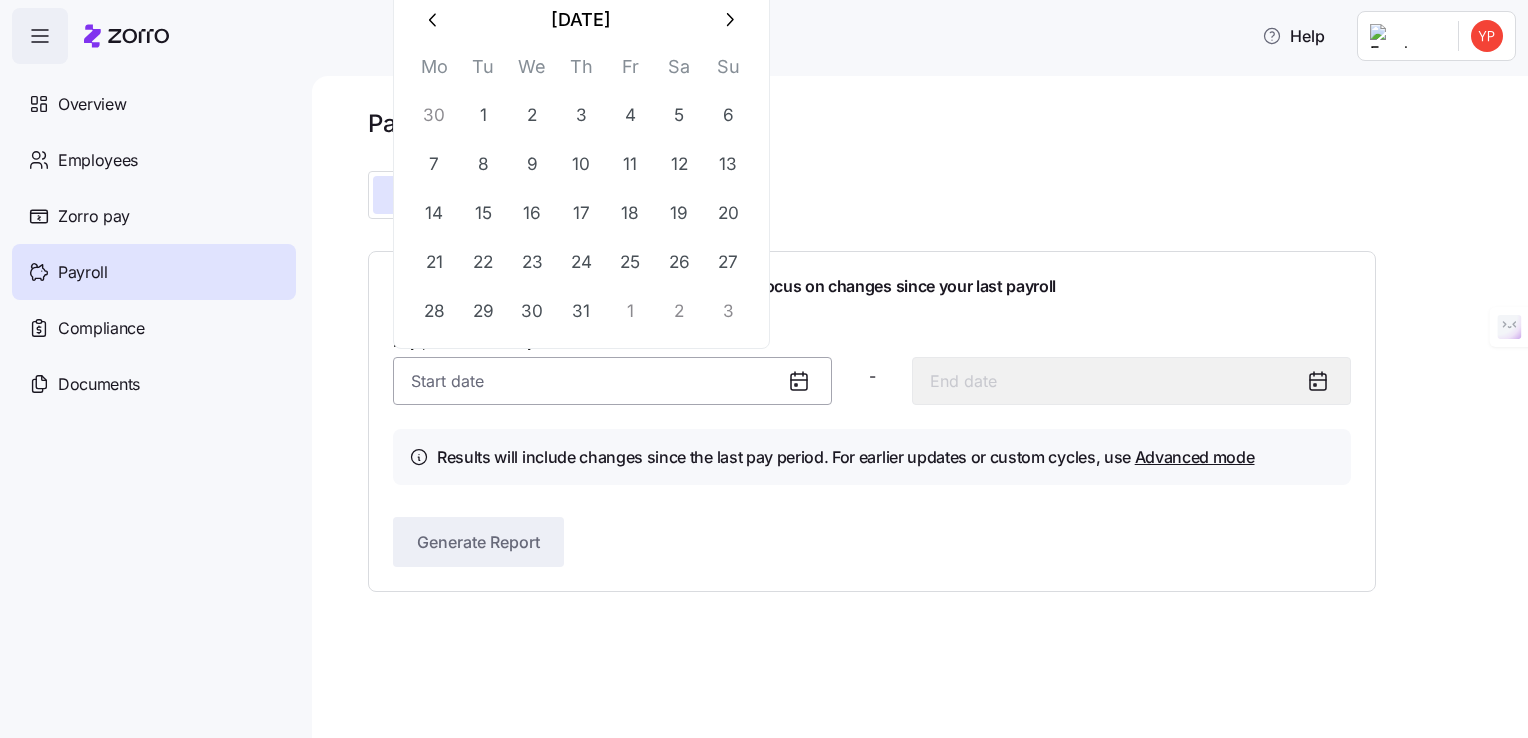 click on "Pay period (bi weekly)  *" at bounding box center (612, 381) 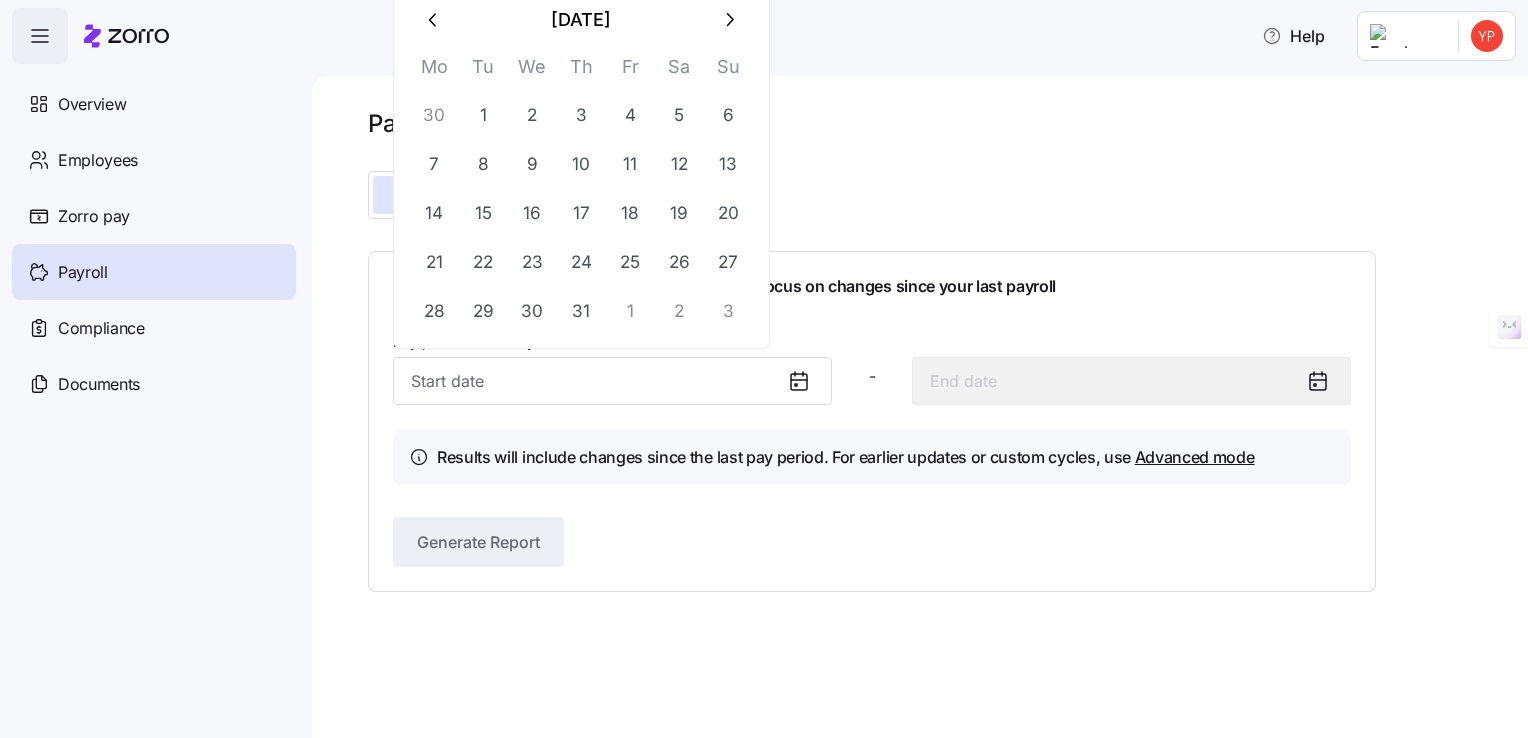 click on "30" at bounding box center (434, 115) 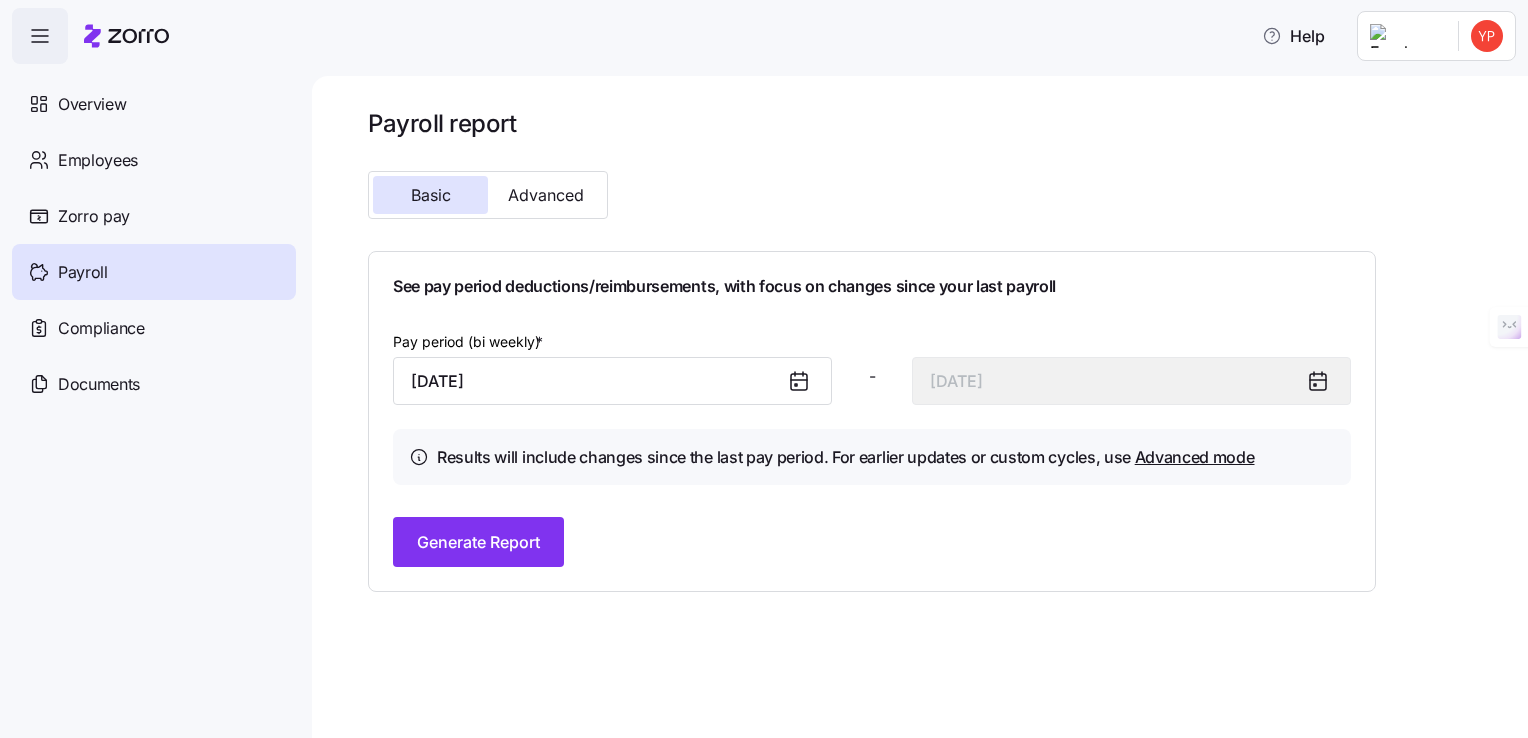 click on "Results will include changes since the last pay period. For earlier updates or custom cycles, use   Advanced mode" at bounding box center [872, 457] 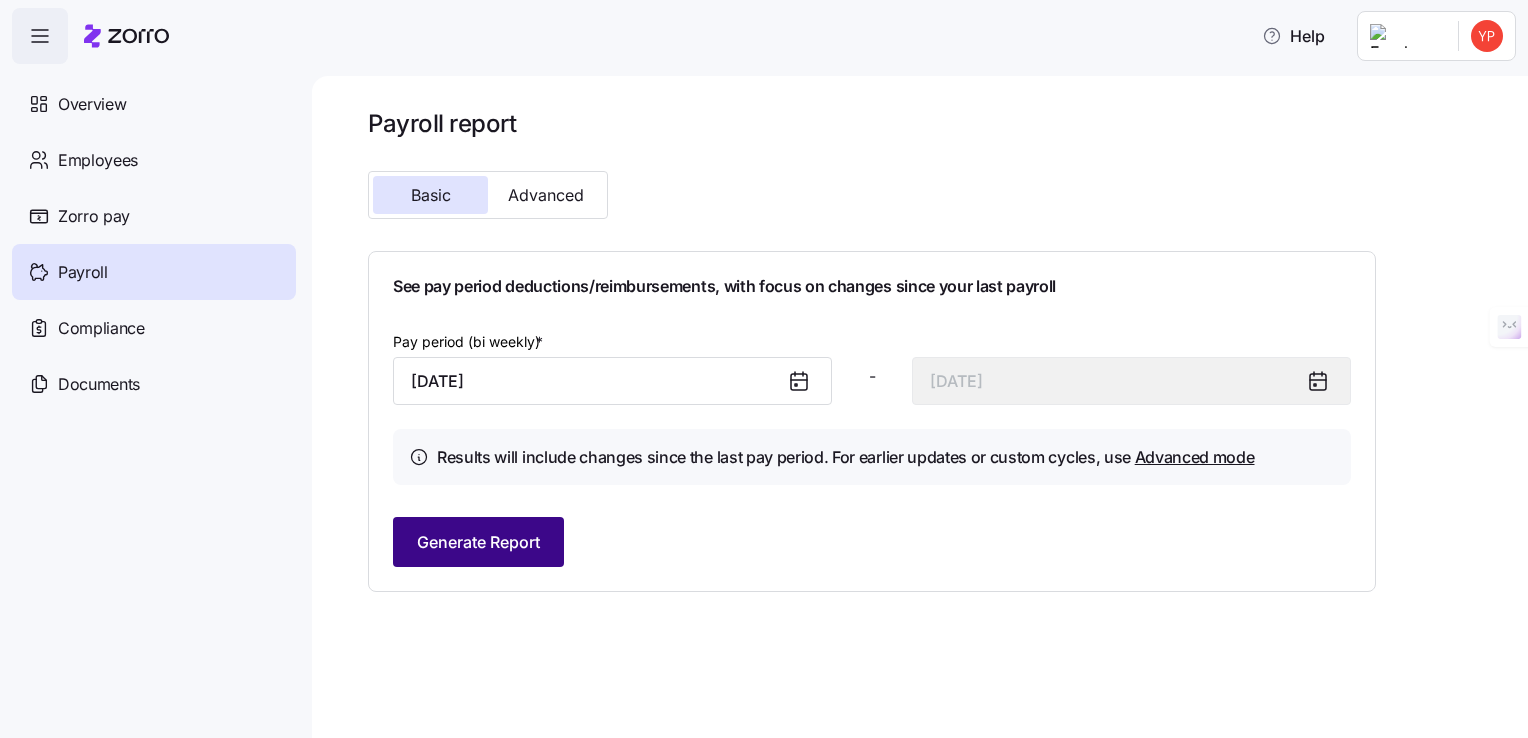 click on "Generate Report" at bounding box center (478, 542) 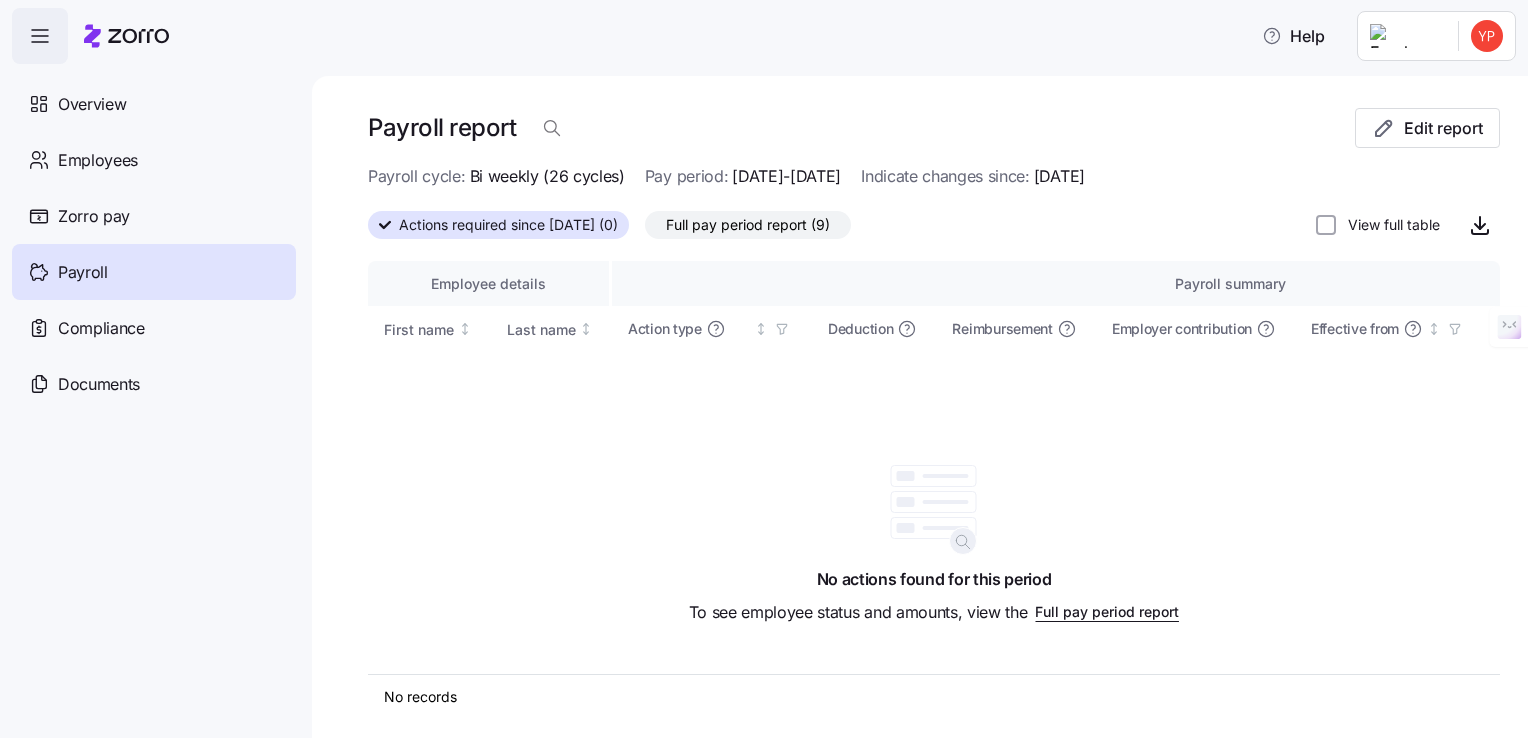 click on "Actions required since [DATE] (0)" at bounding box center [508, 225] 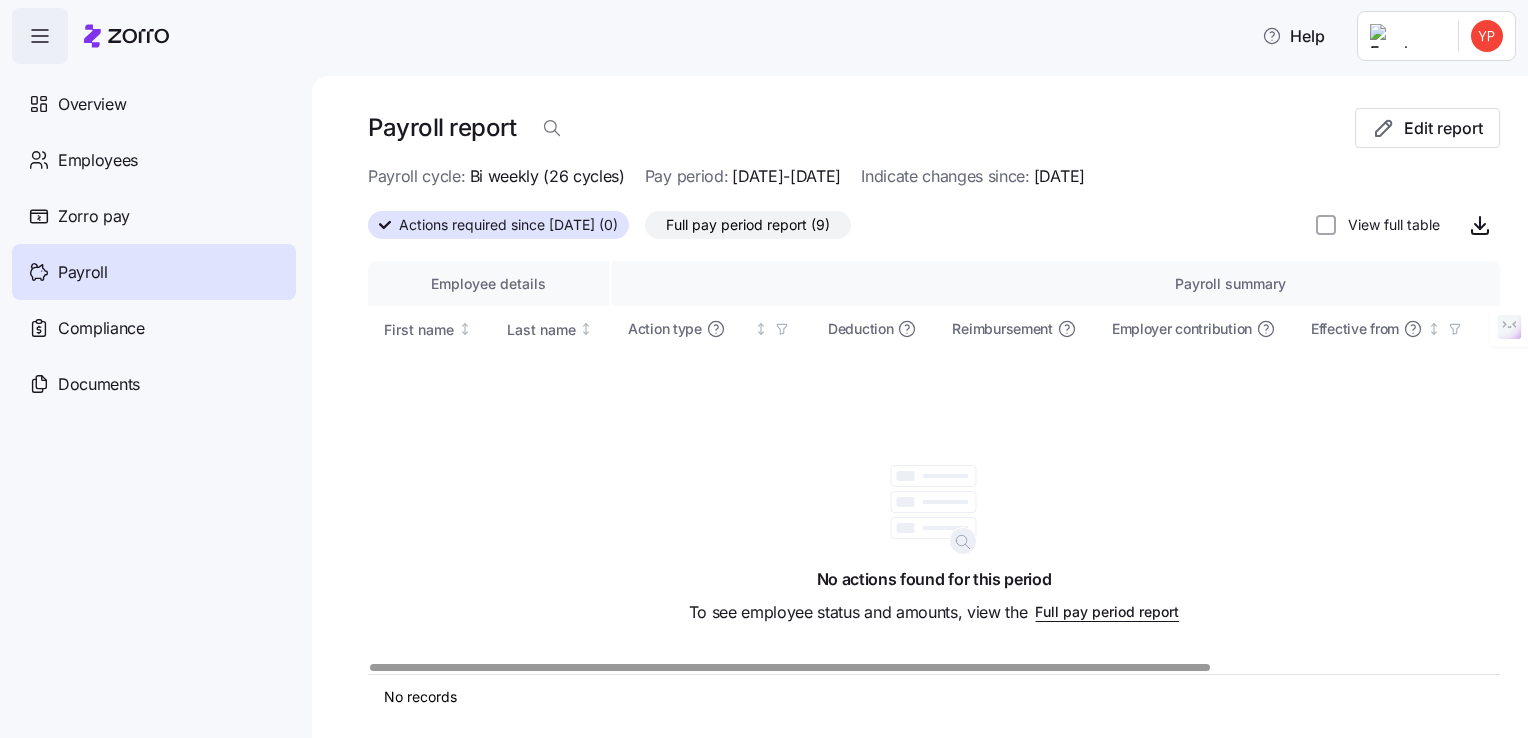 click on "Employee details Payroll summary First name Last name Action type Deduction Reimbursement Employer contribution Effective from Effective until Last update" at bounding box center [934, 467] 